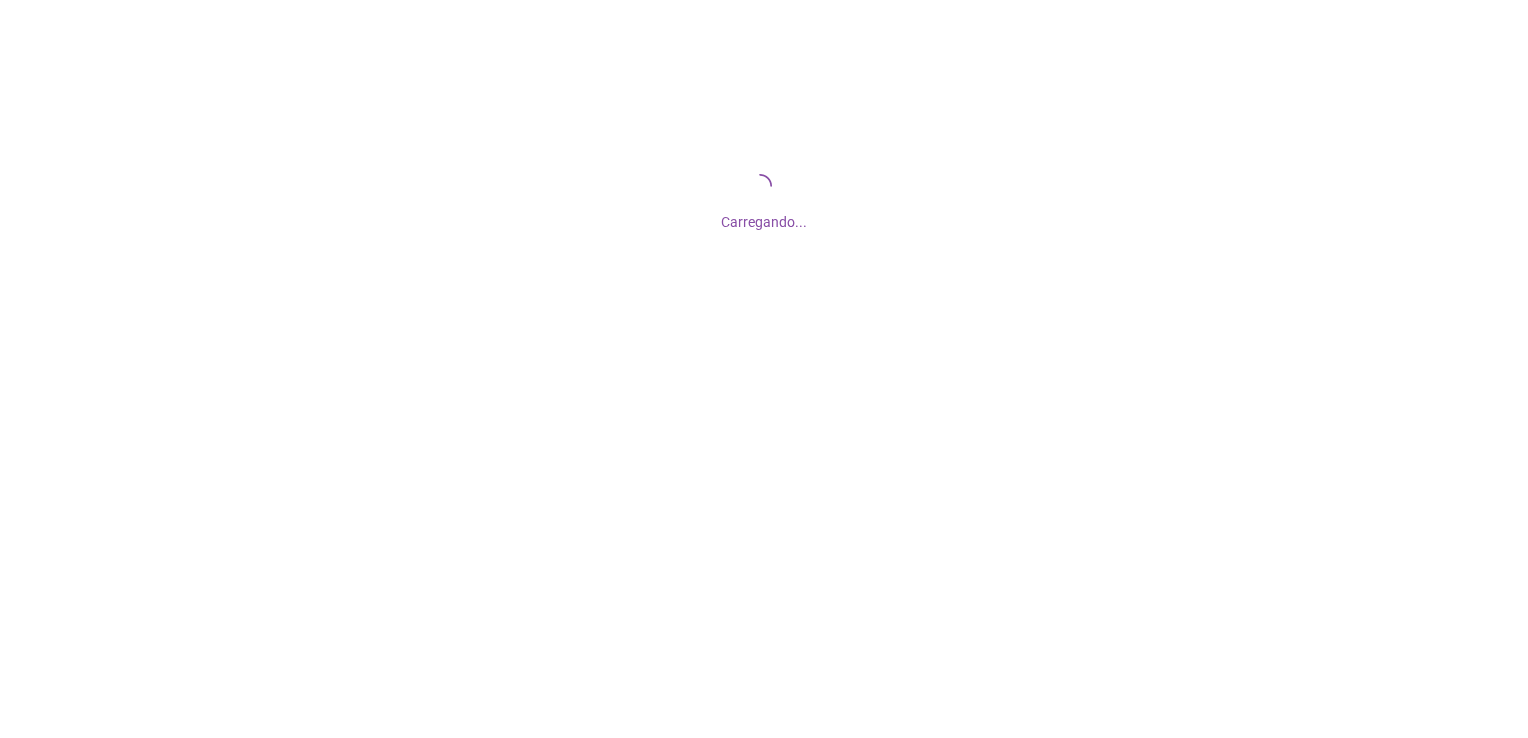 scroll, scrollTop: 0, scrollLeft: 0, axis: both 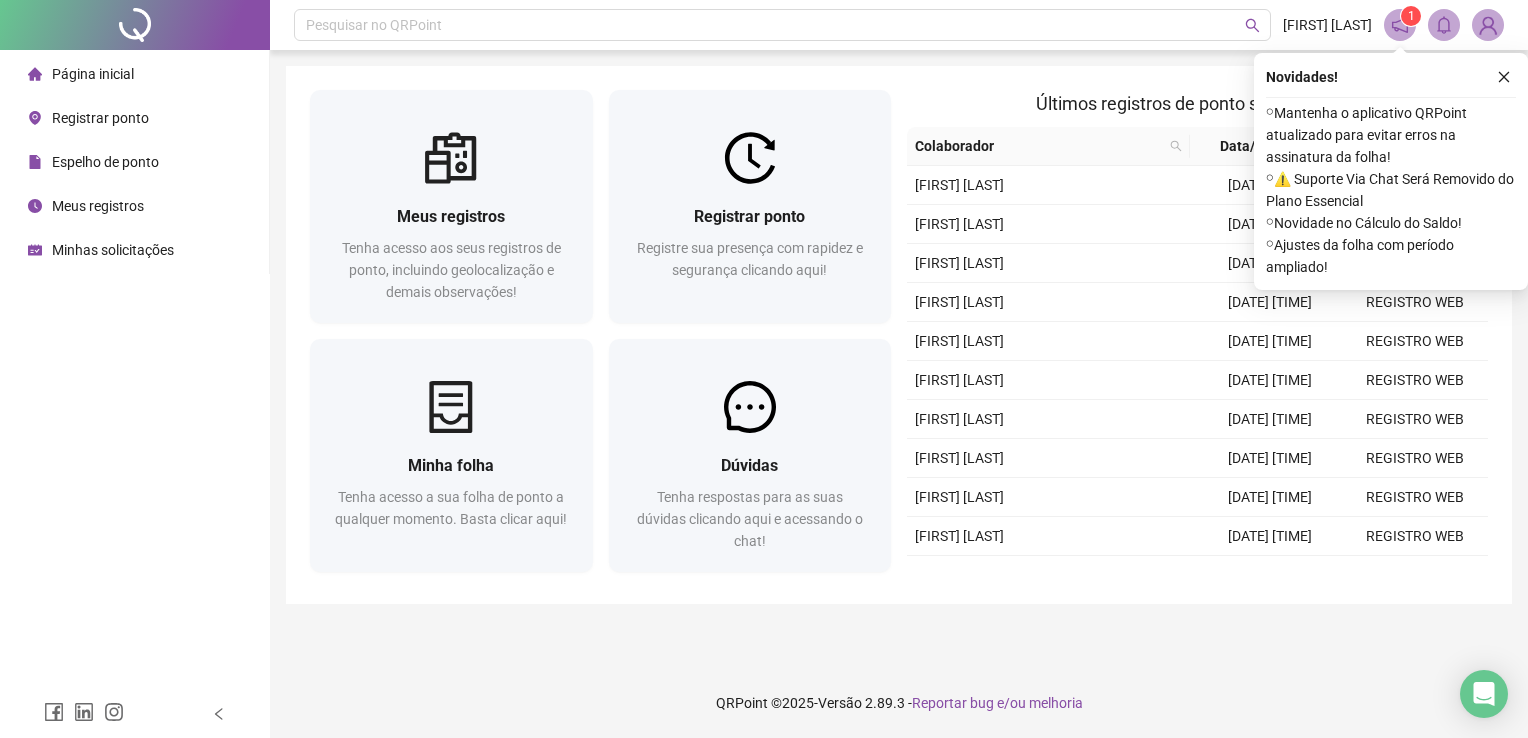 click on "Registre sua presença com rapidez e segurança clicando aqui!" at bounding box center [750, 270] 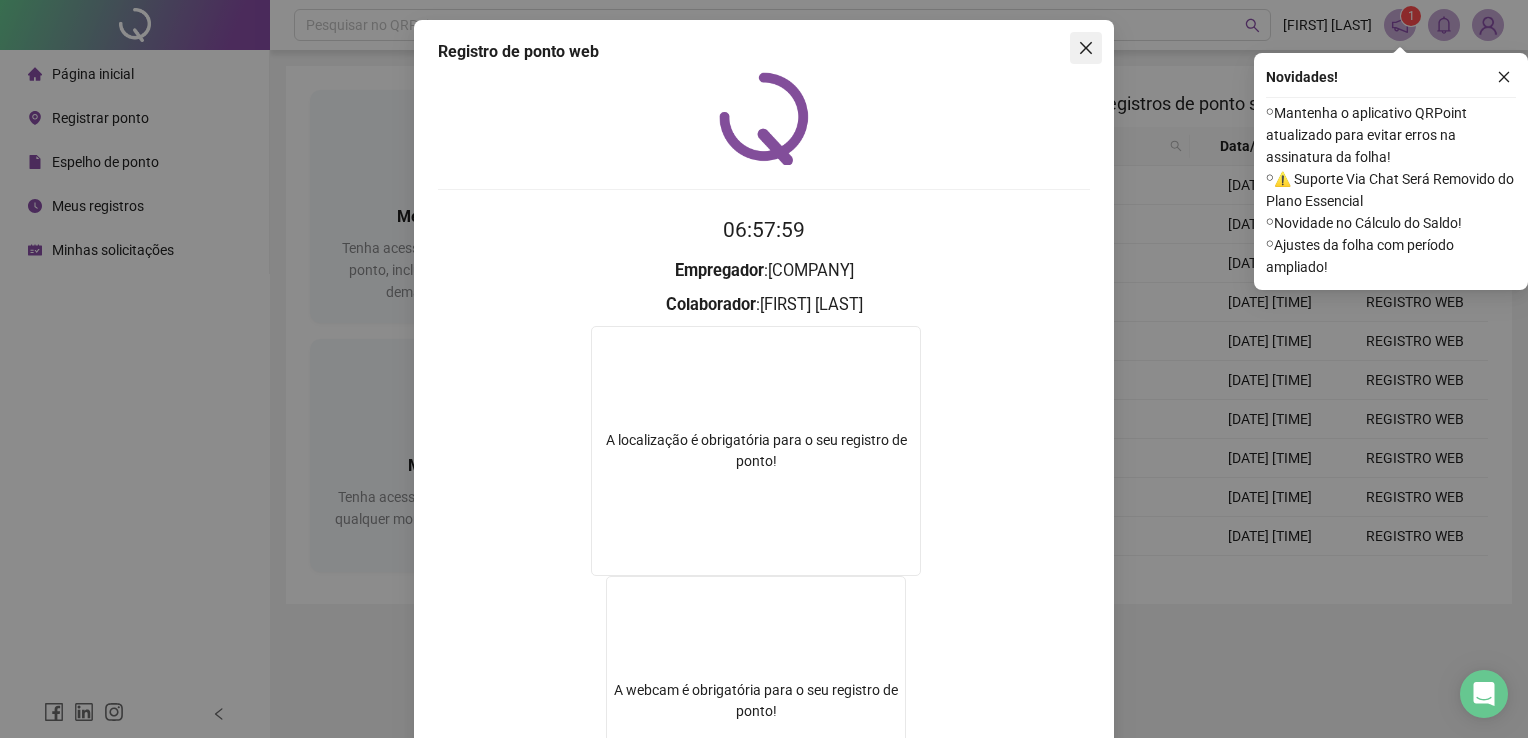 click 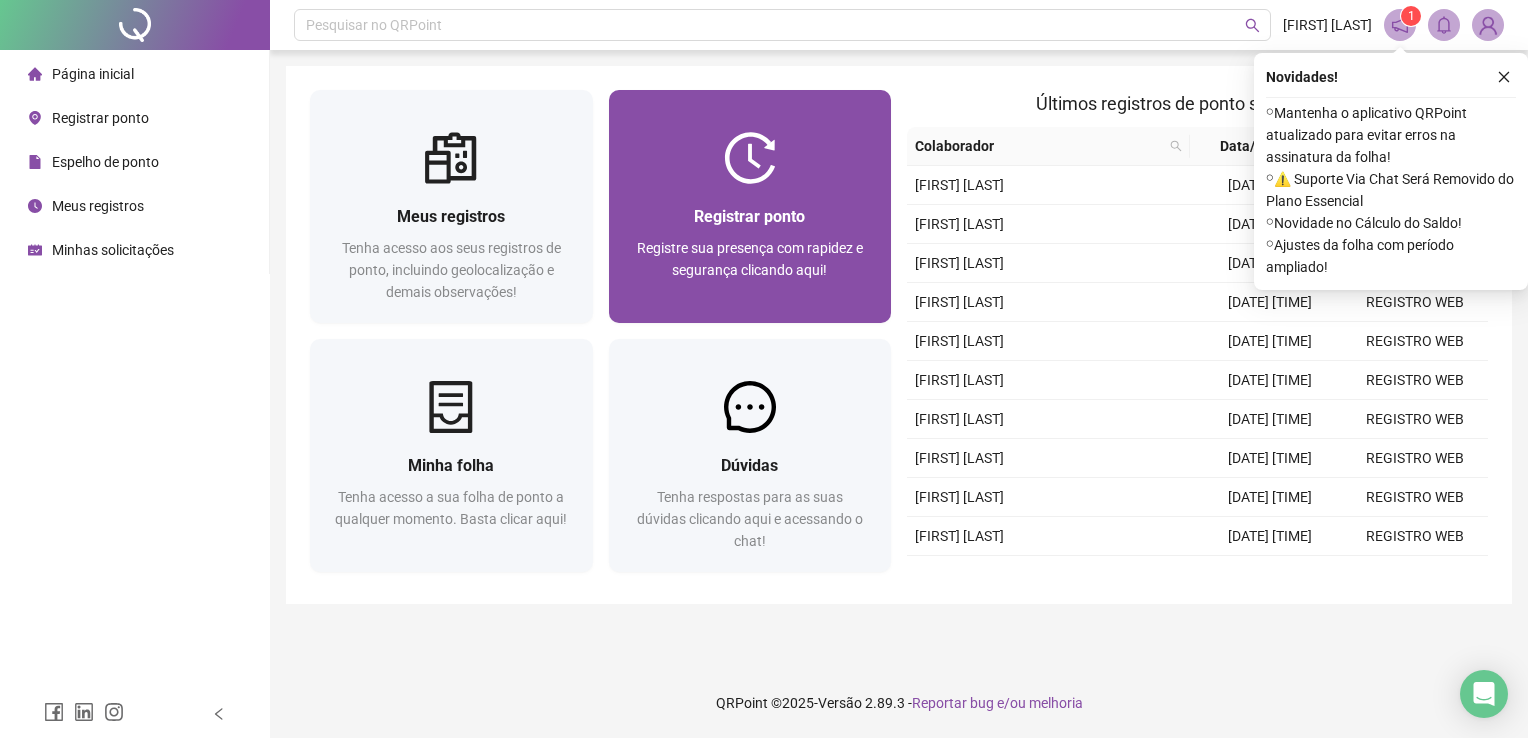 click at bounding box center (750, 158) 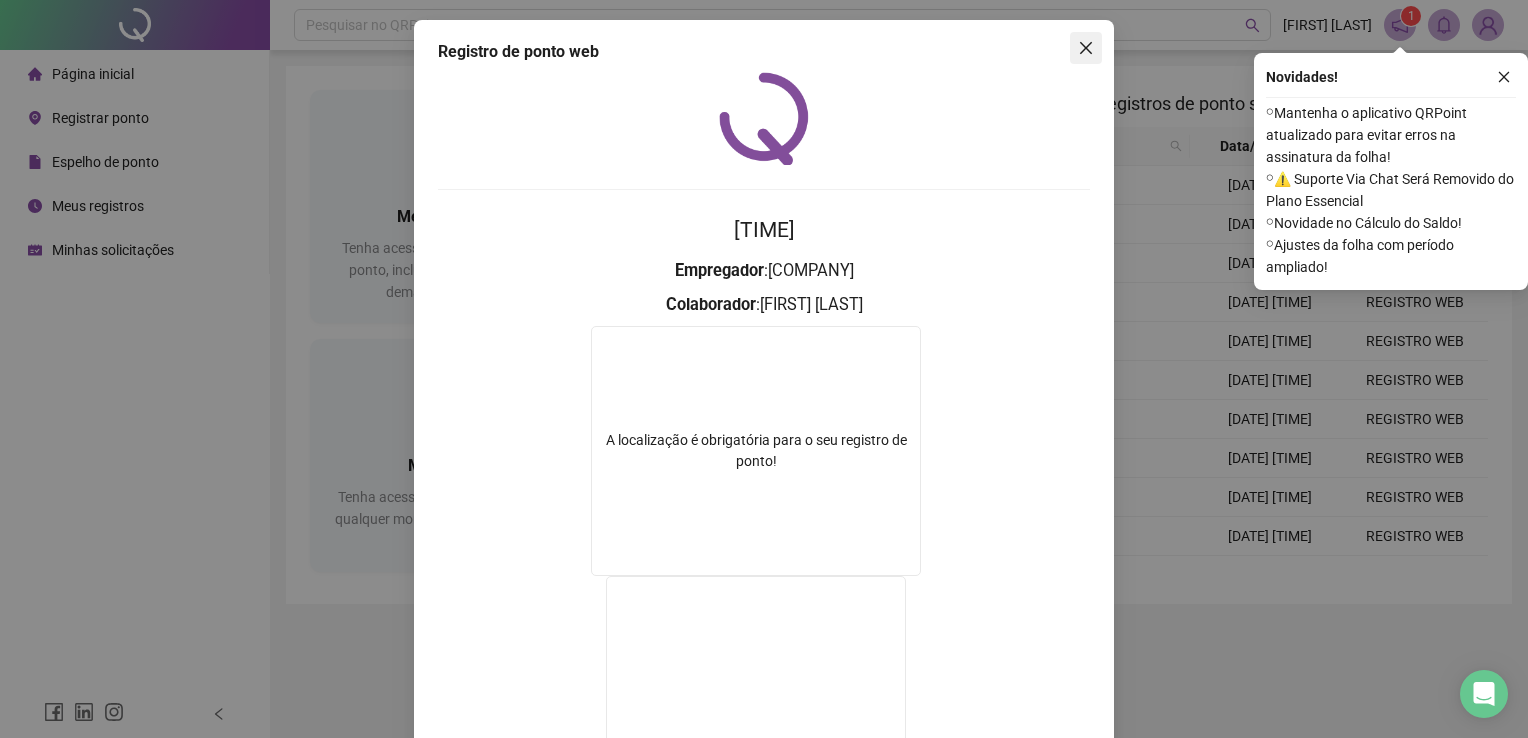 click 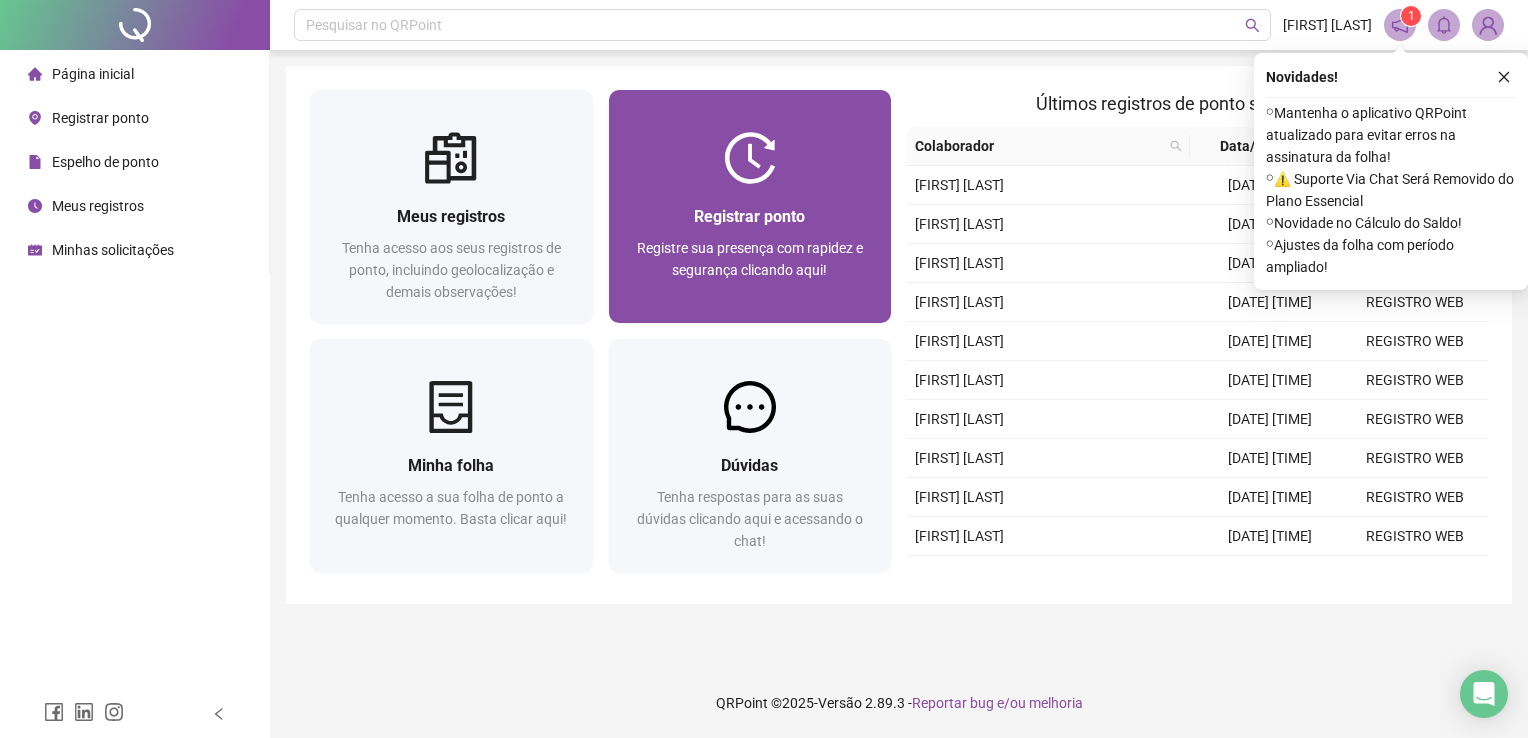 click at bounding box center [750, 158] 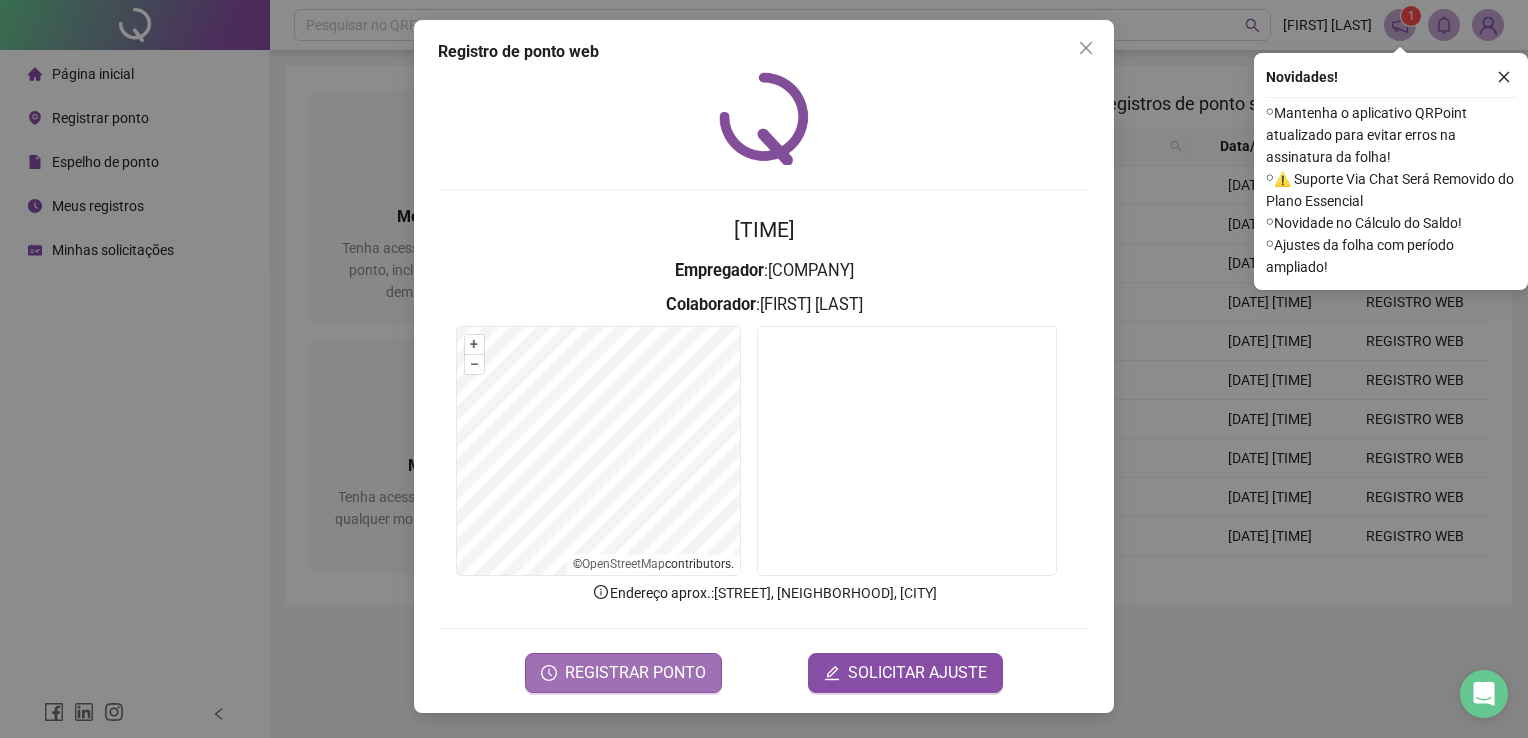 click on "REGISTRAR PONTO" at bounding box center [635, 673] 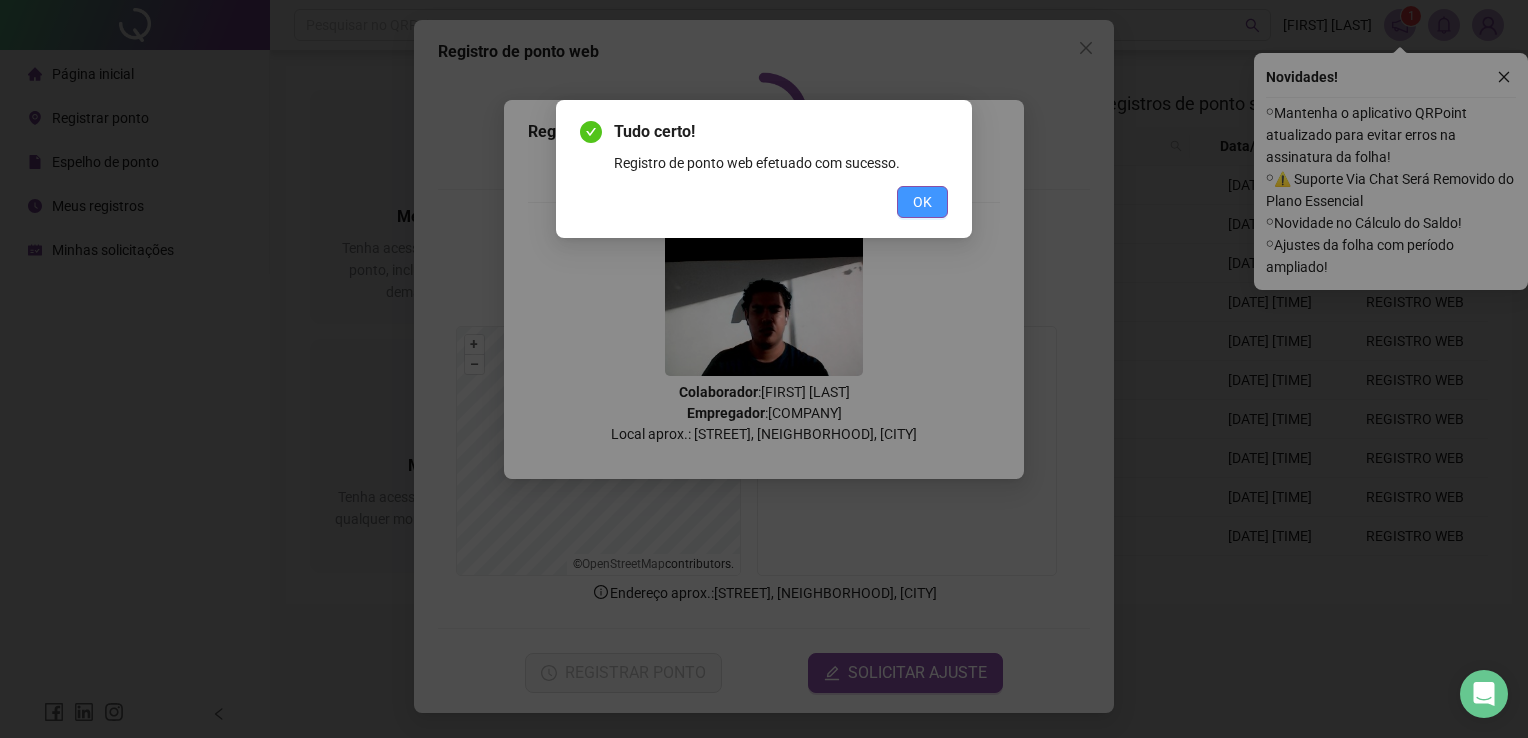 click on "OK" at bounding box center [922, 202] 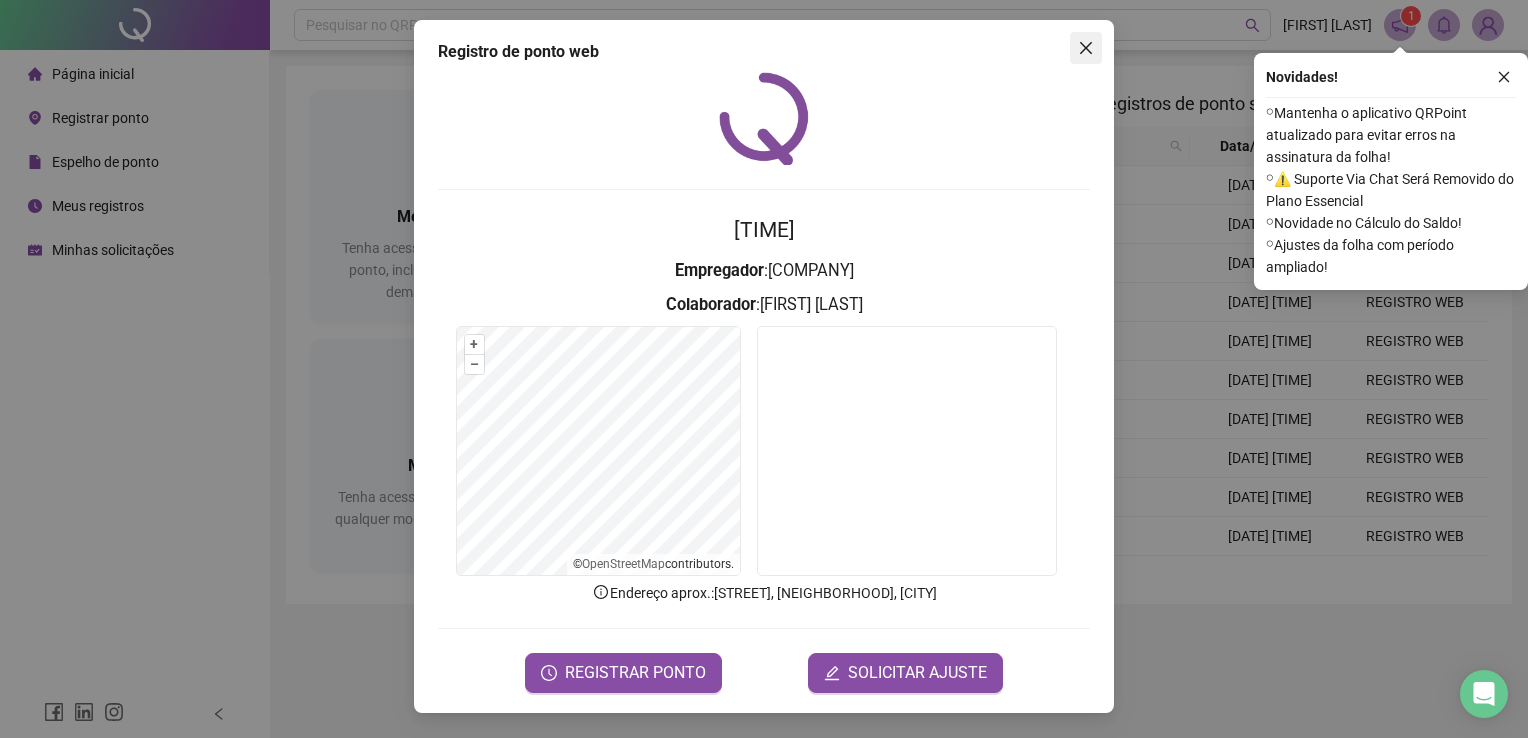 click 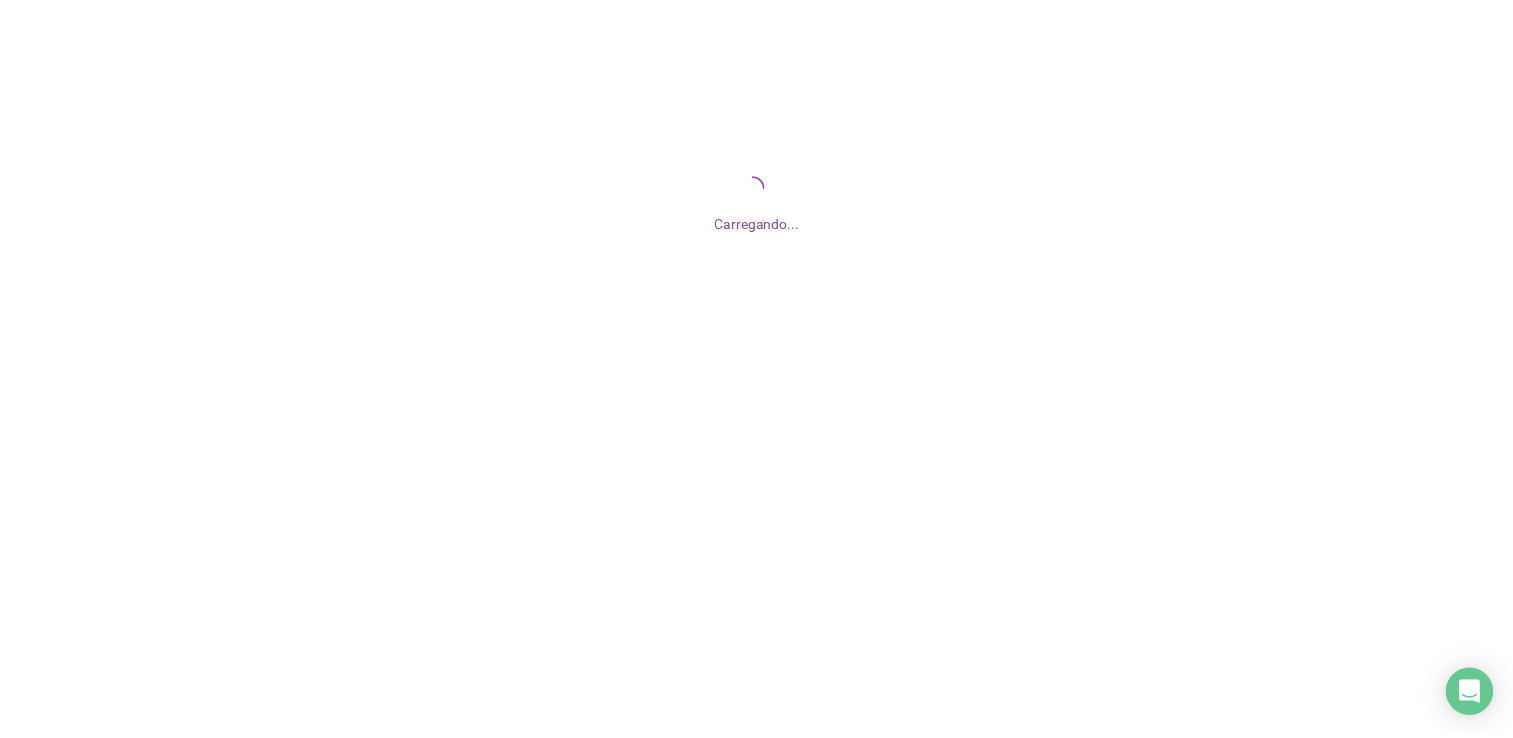 scroll, scrollTop: 0, scrollLeft: 0, axis: both 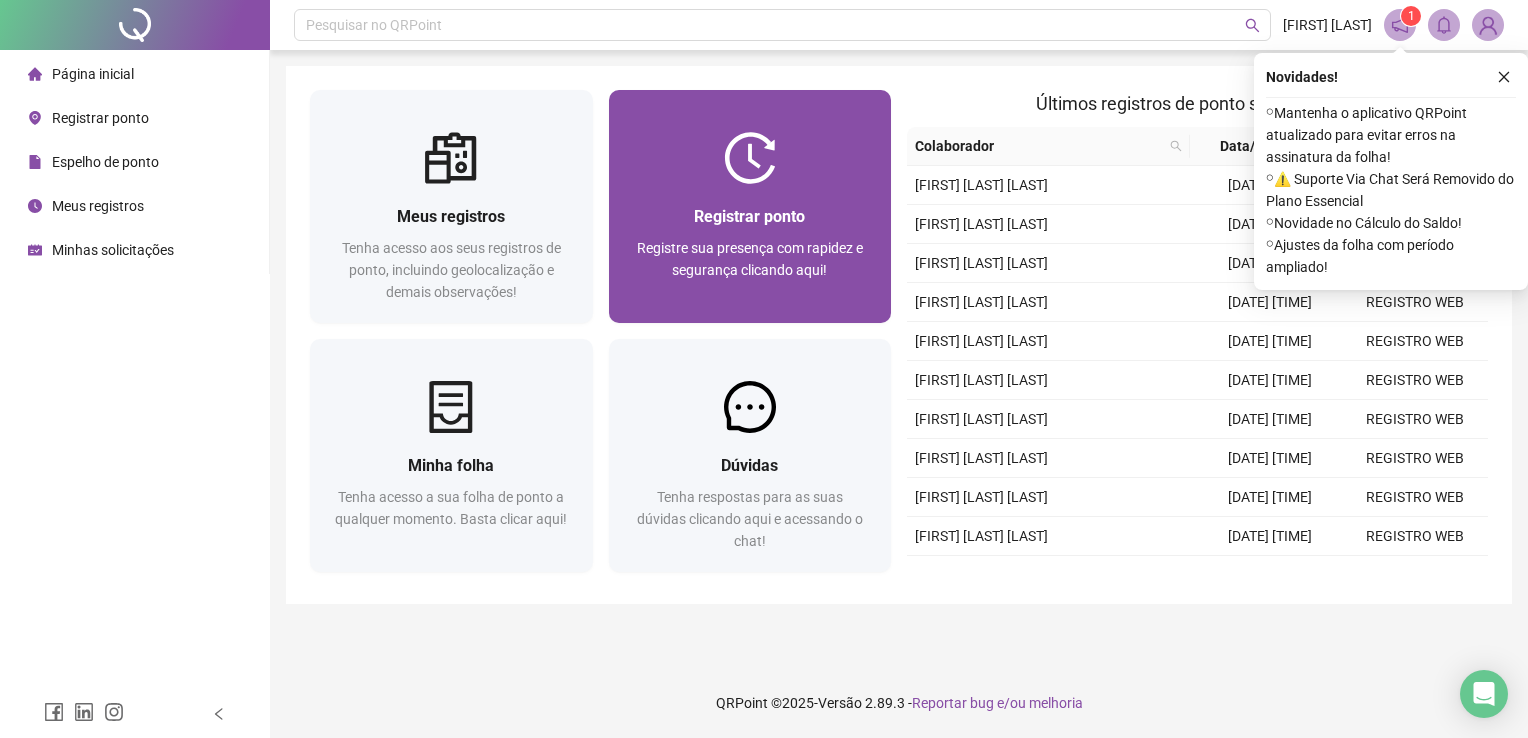 click on "Registrar ponto" at bounding box center [749, 216] 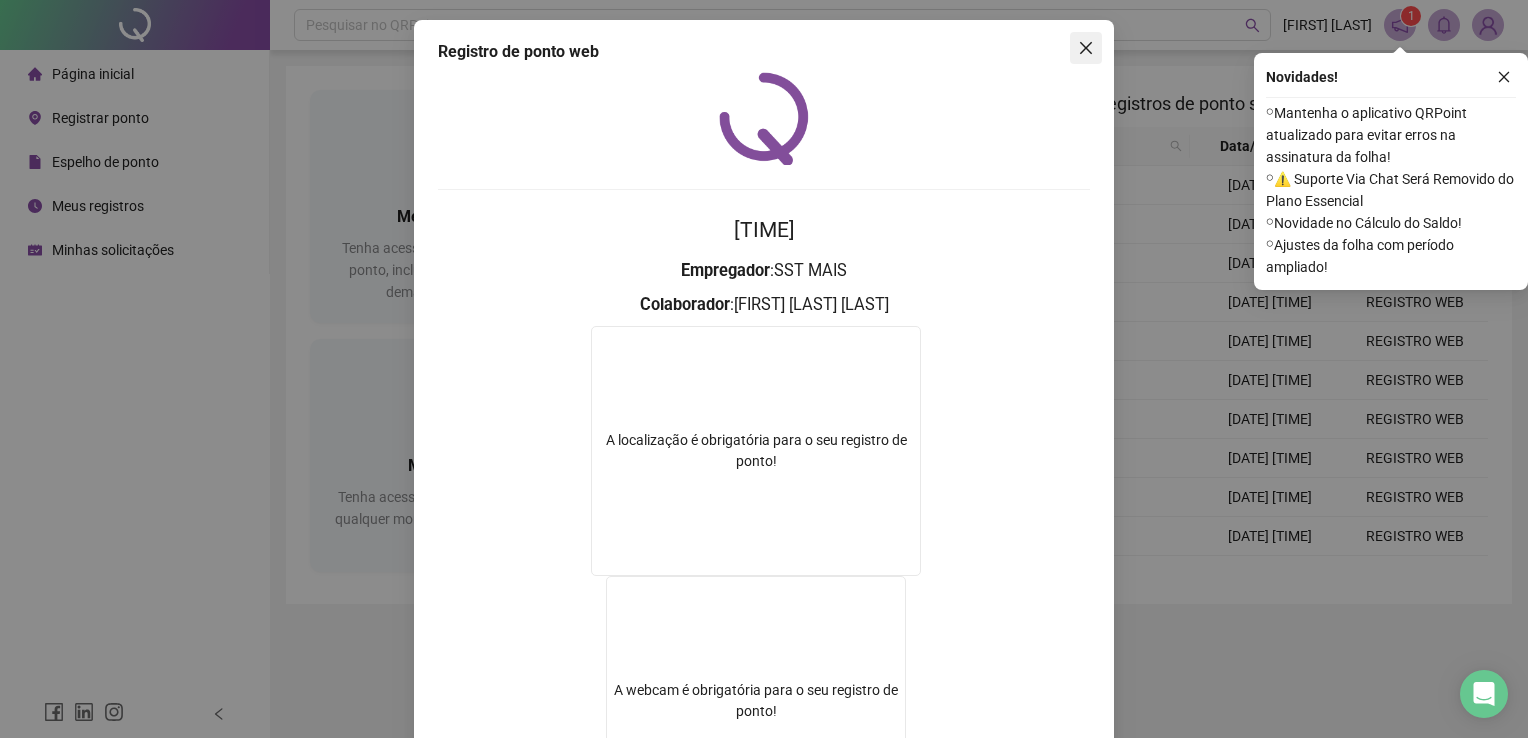 click at bounding box center (1086, 48) 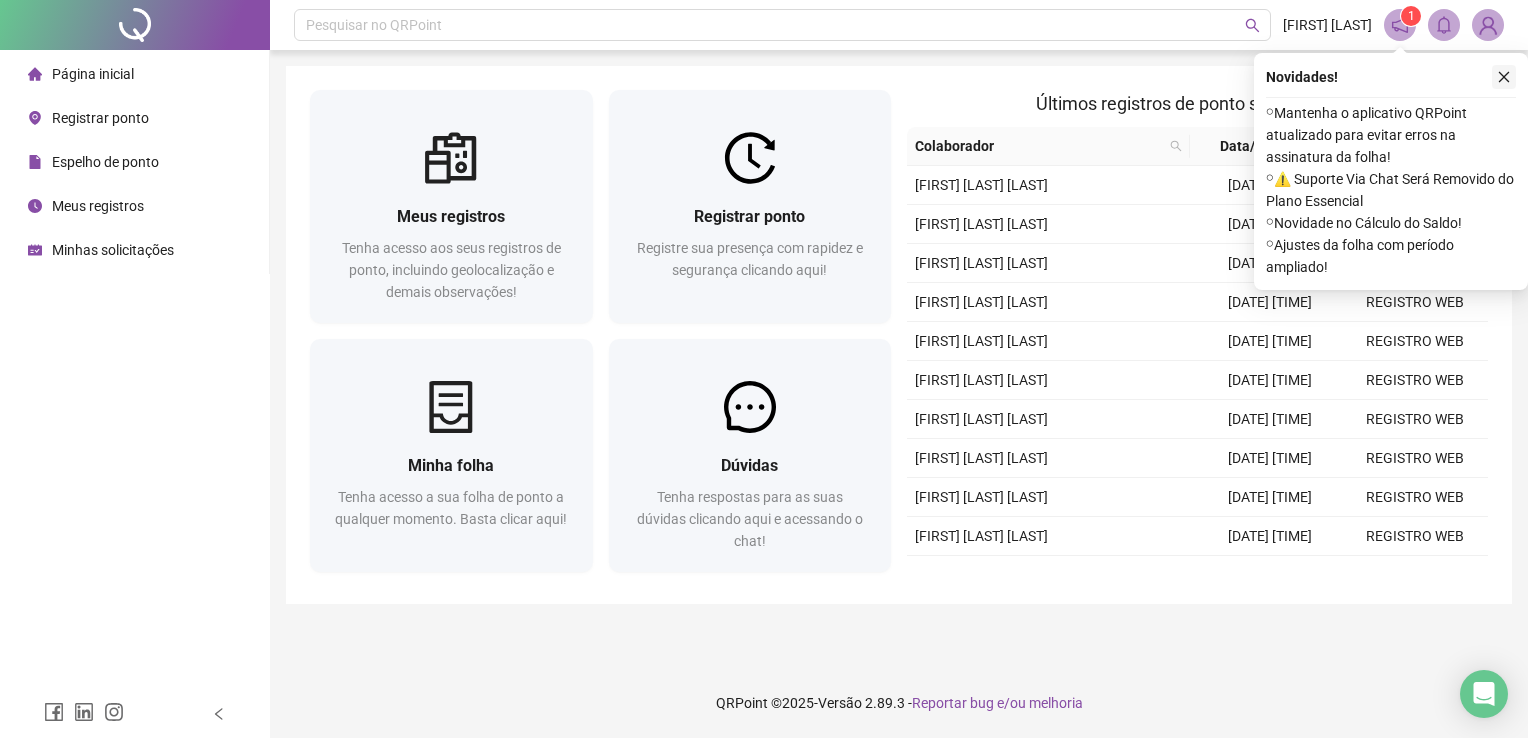 click 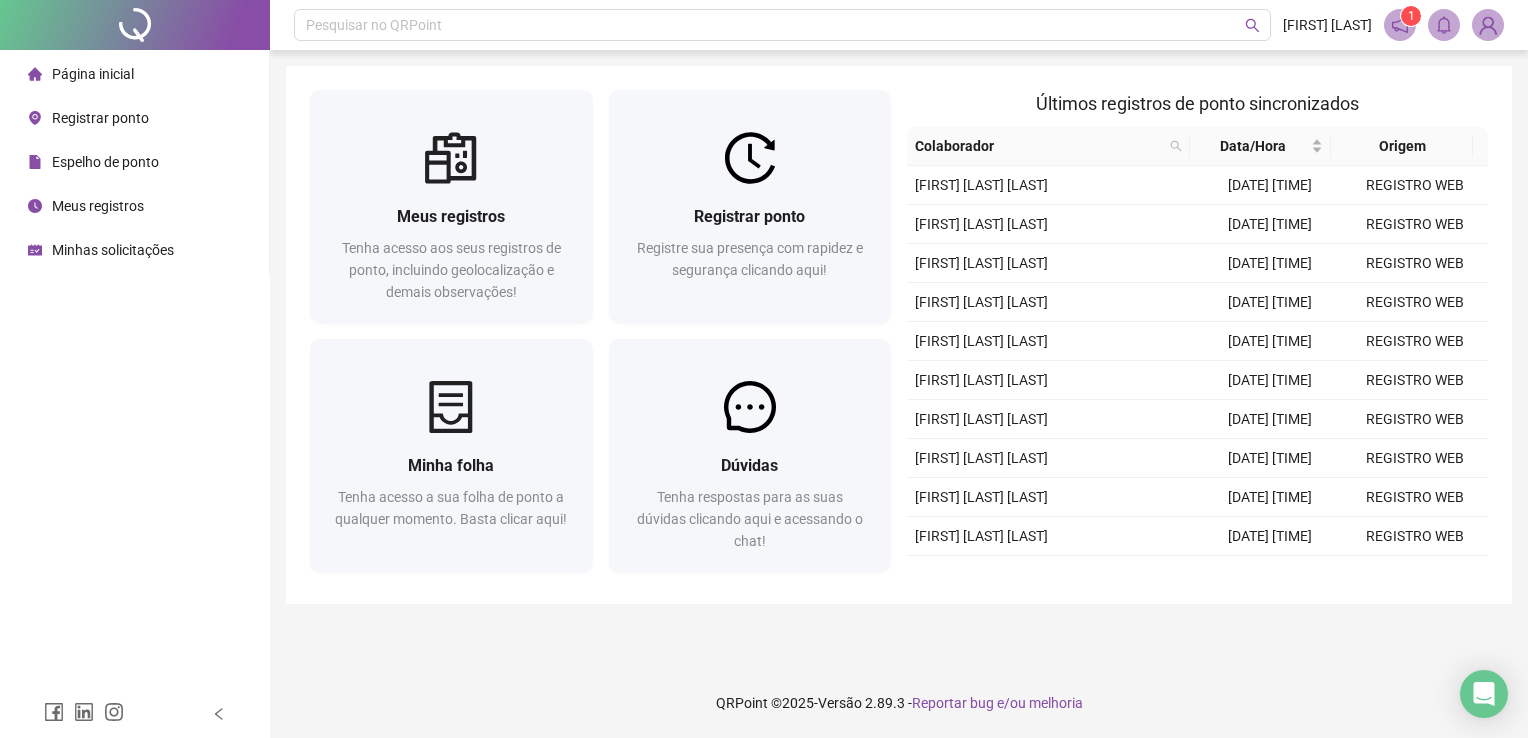 click on "Espelho de ponto" at bounding box center (105, 162) 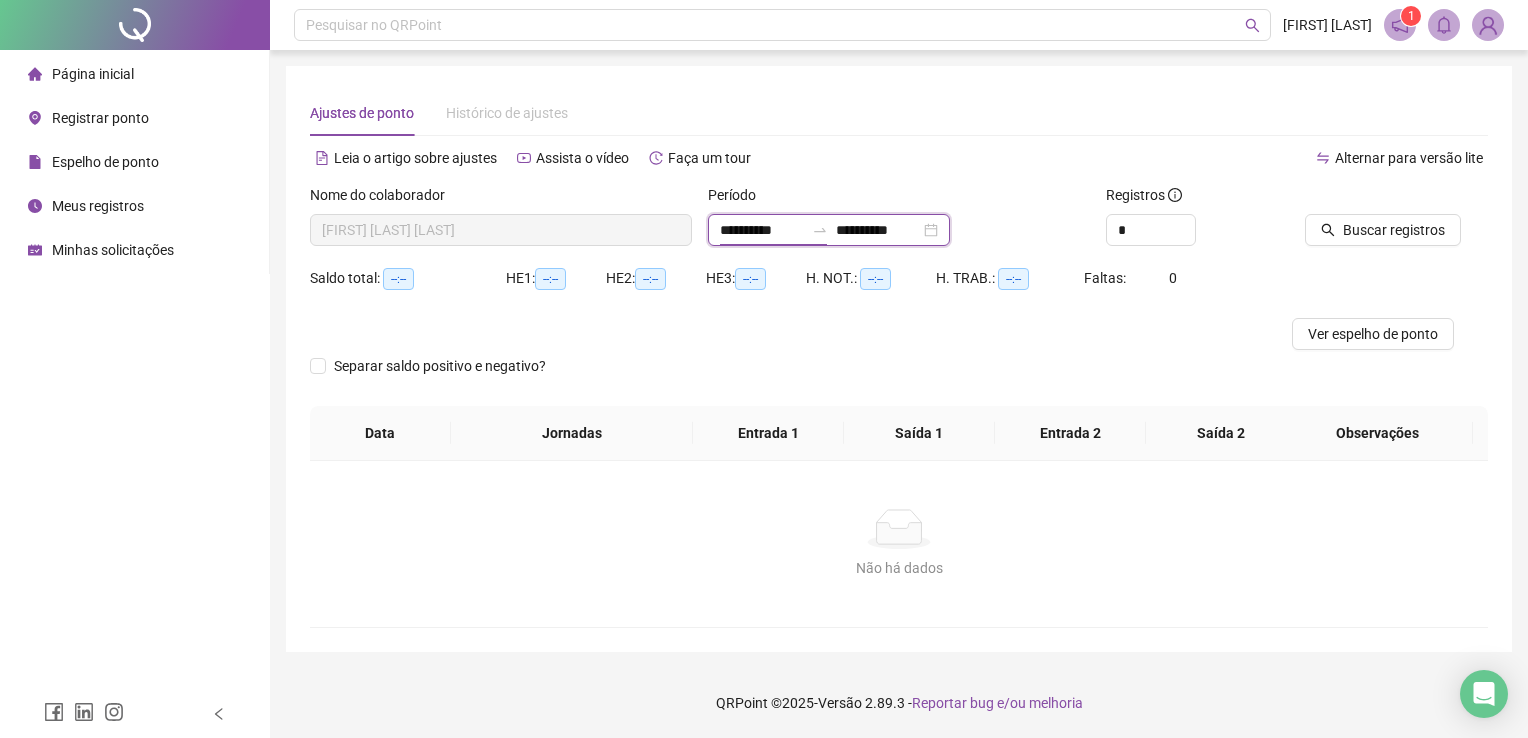 click on "**********" at bounding box center (762, 230) 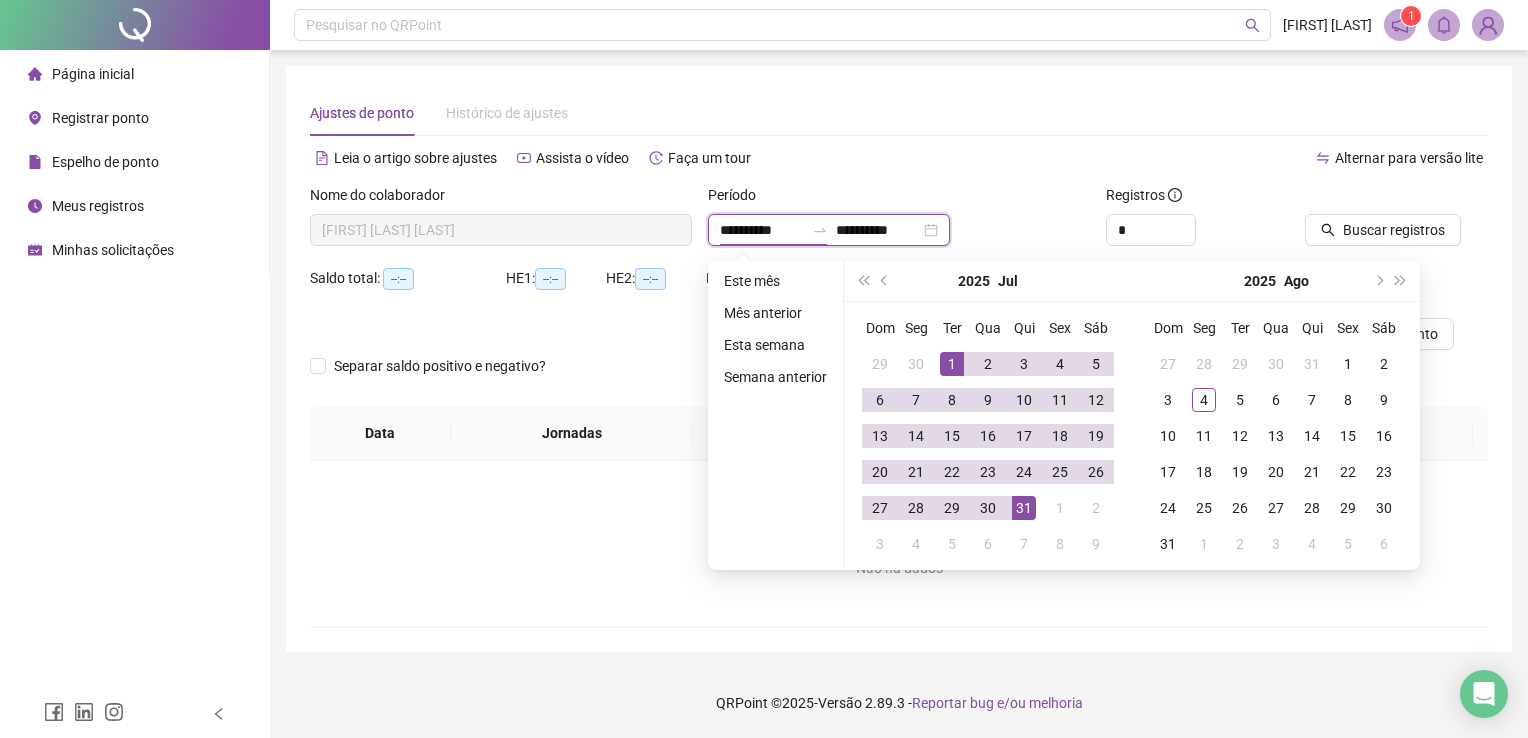 type on "**********" 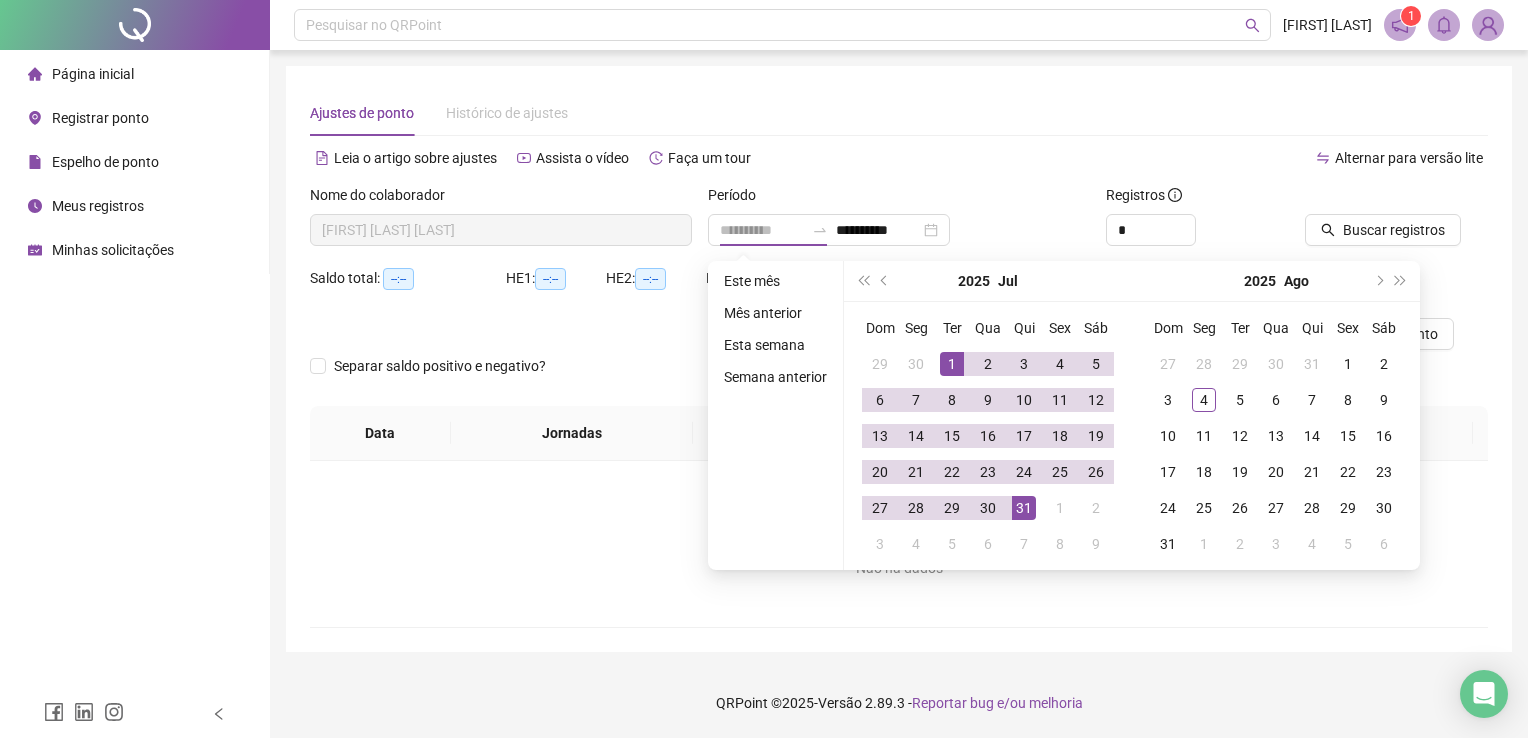 click on "1" at bounding box center [952, 364] 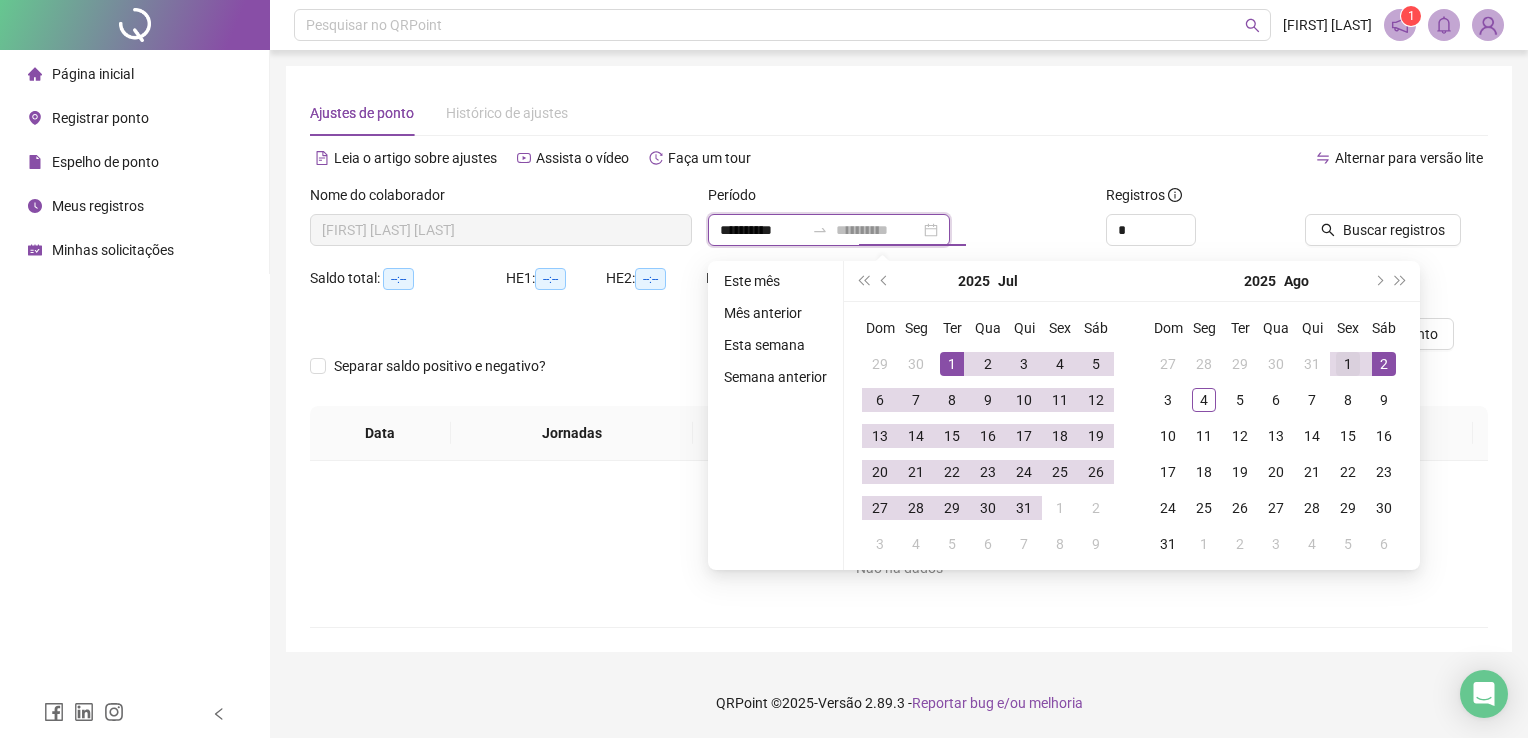 type on "**********" 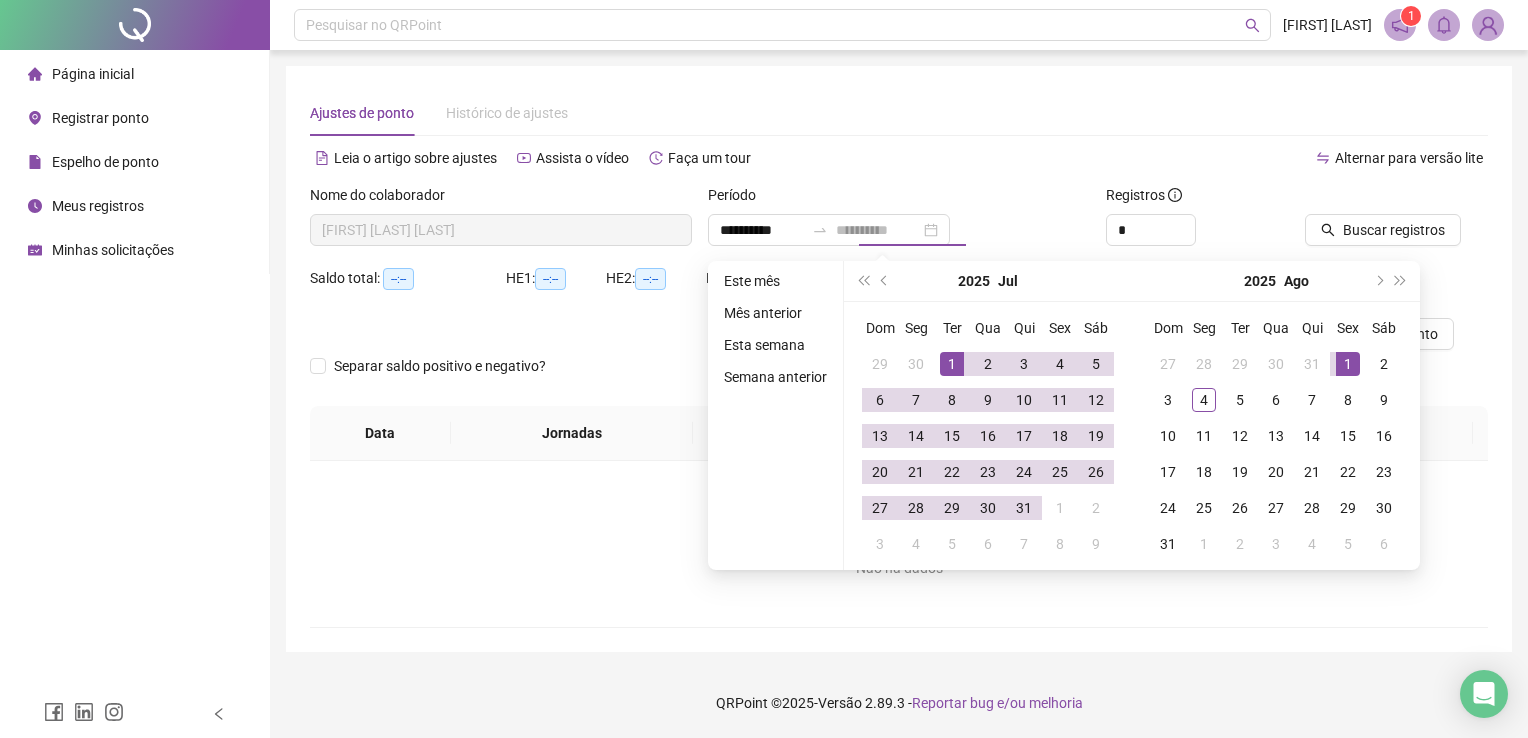 click on "1" at bounding box center (1348, 364) 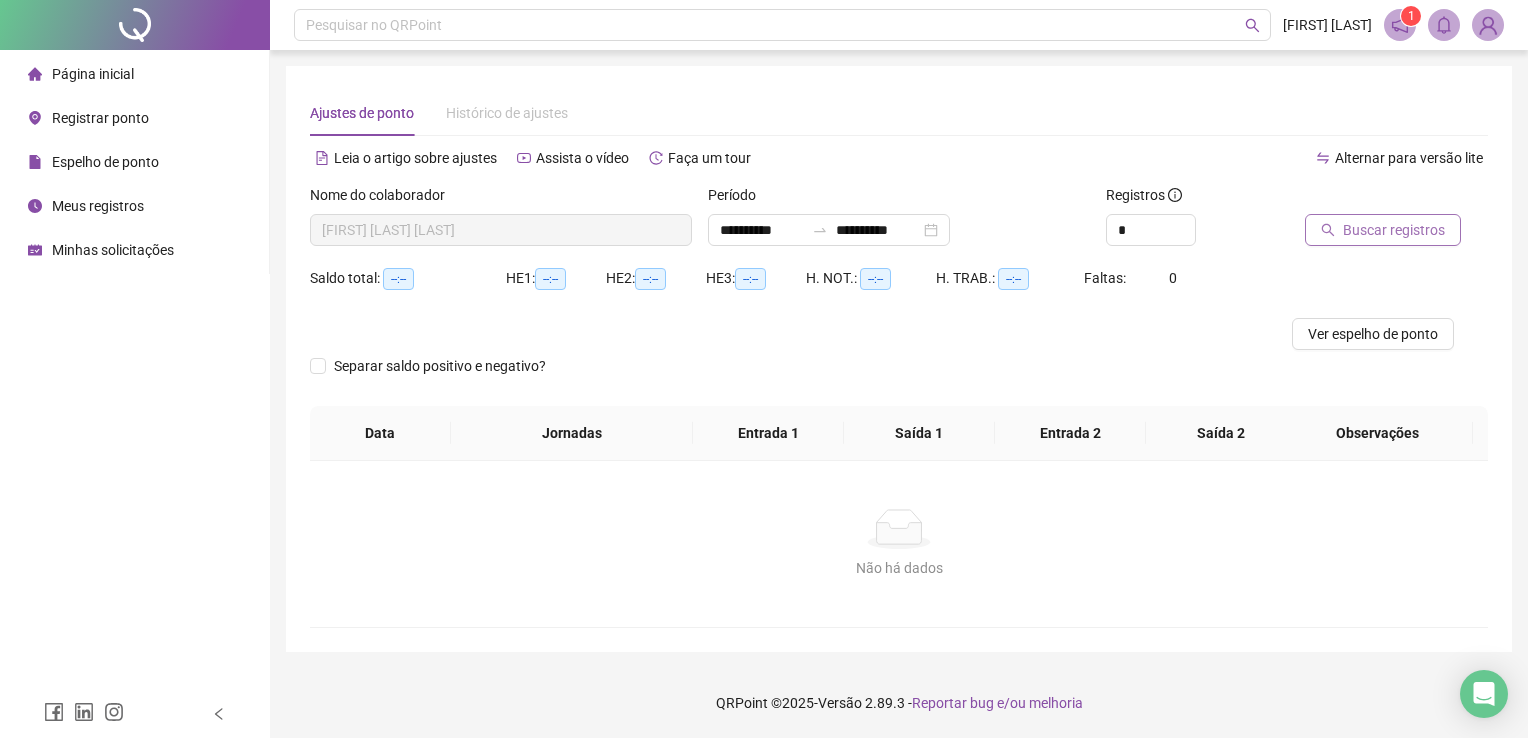 click on "Buscar registros" at bounding box center [1383, 230] 